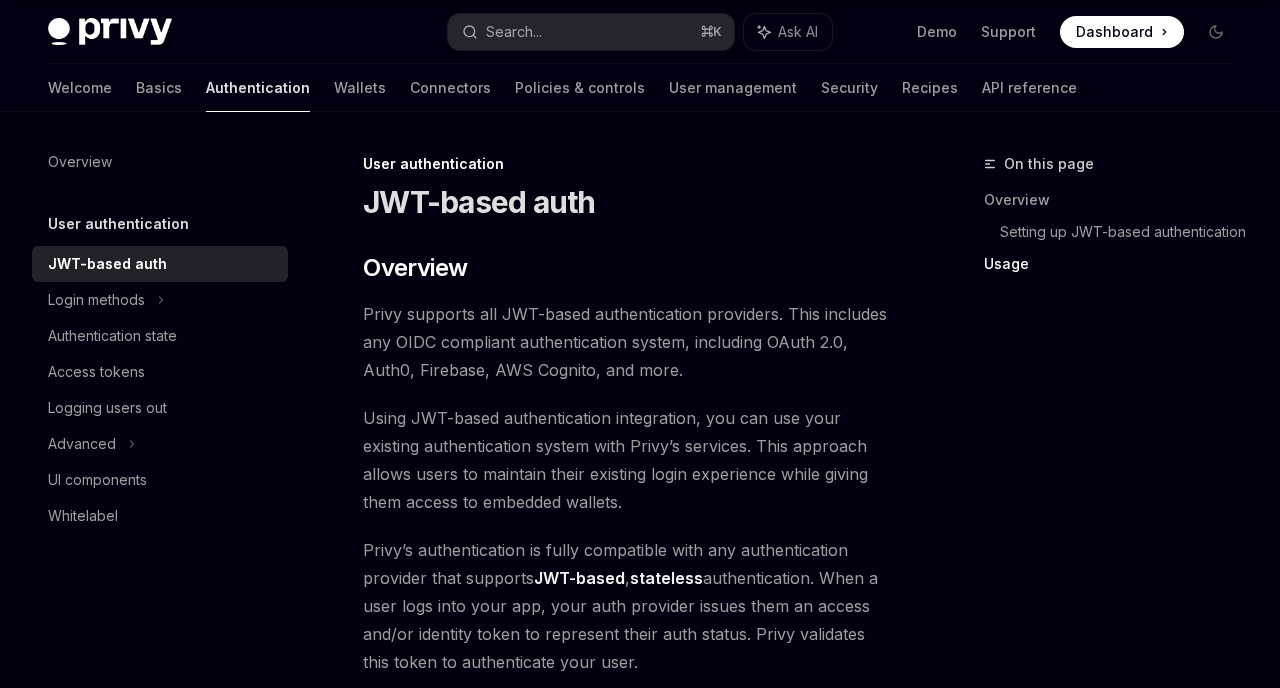 scroll, scrollTop: 4606, scrollLeft: 0, axis: vertical 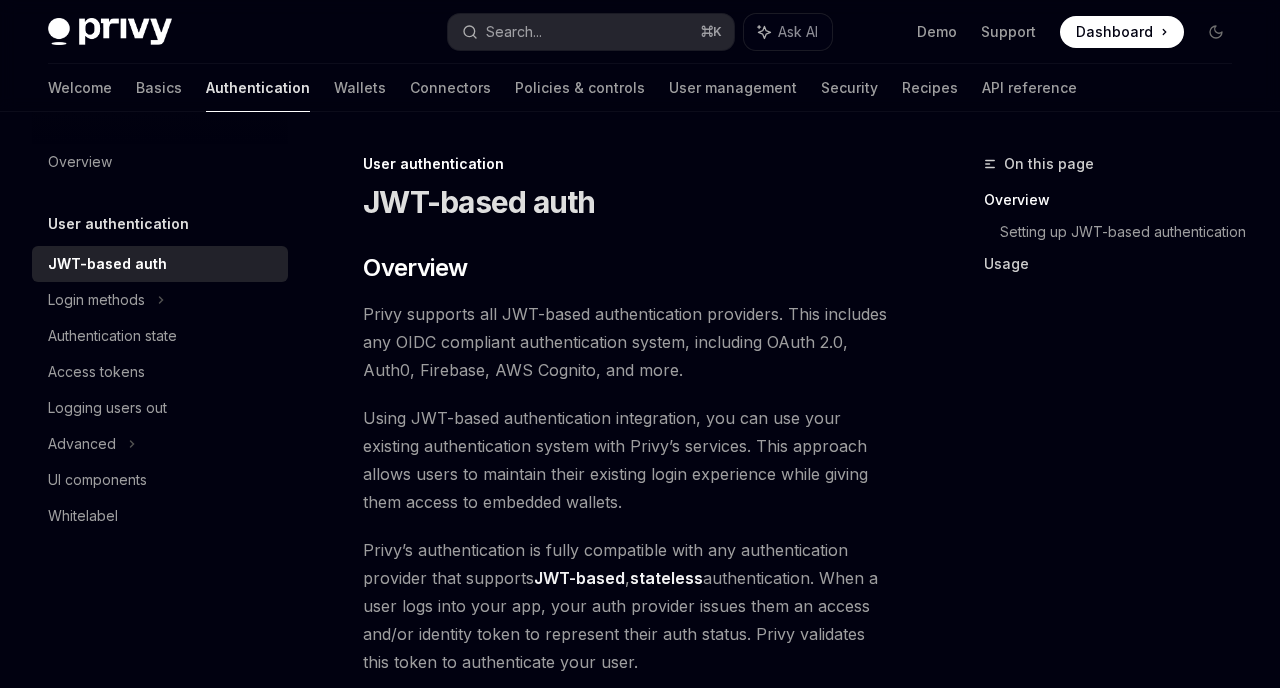 click on "Usage" at bounding box center [1116, 264] 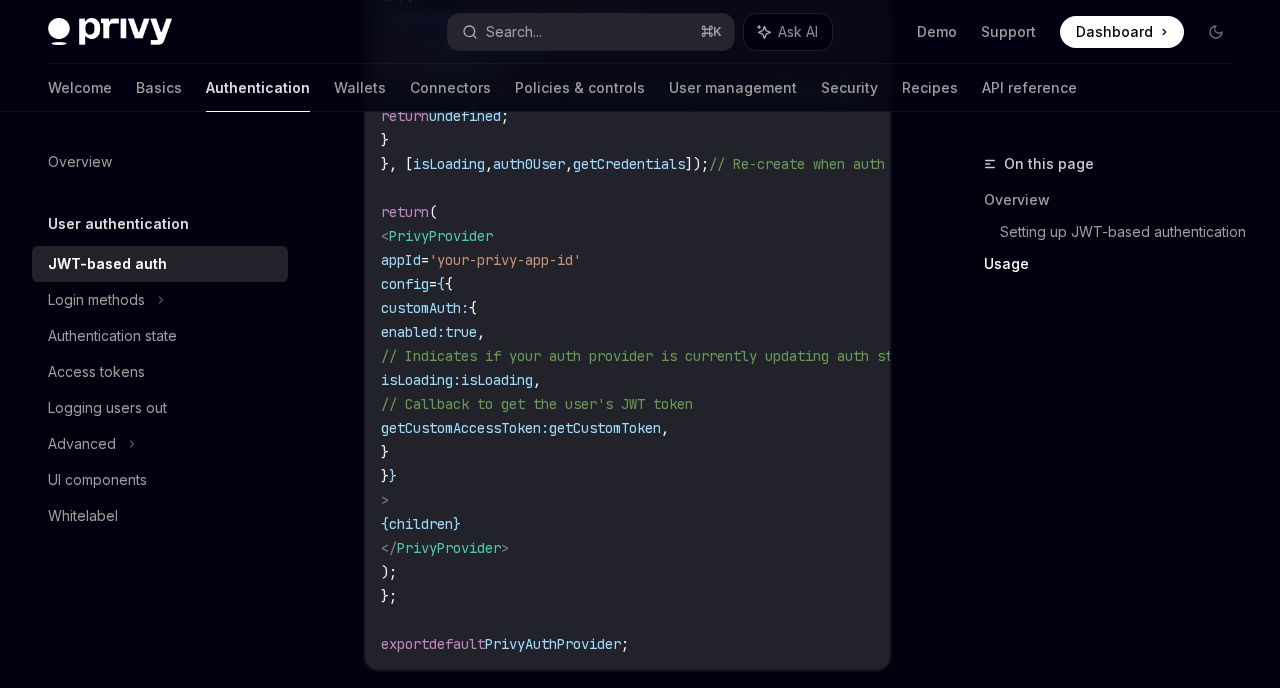 scroll, scrollTop: 2808, scrollLeft: 0, axis: vertical 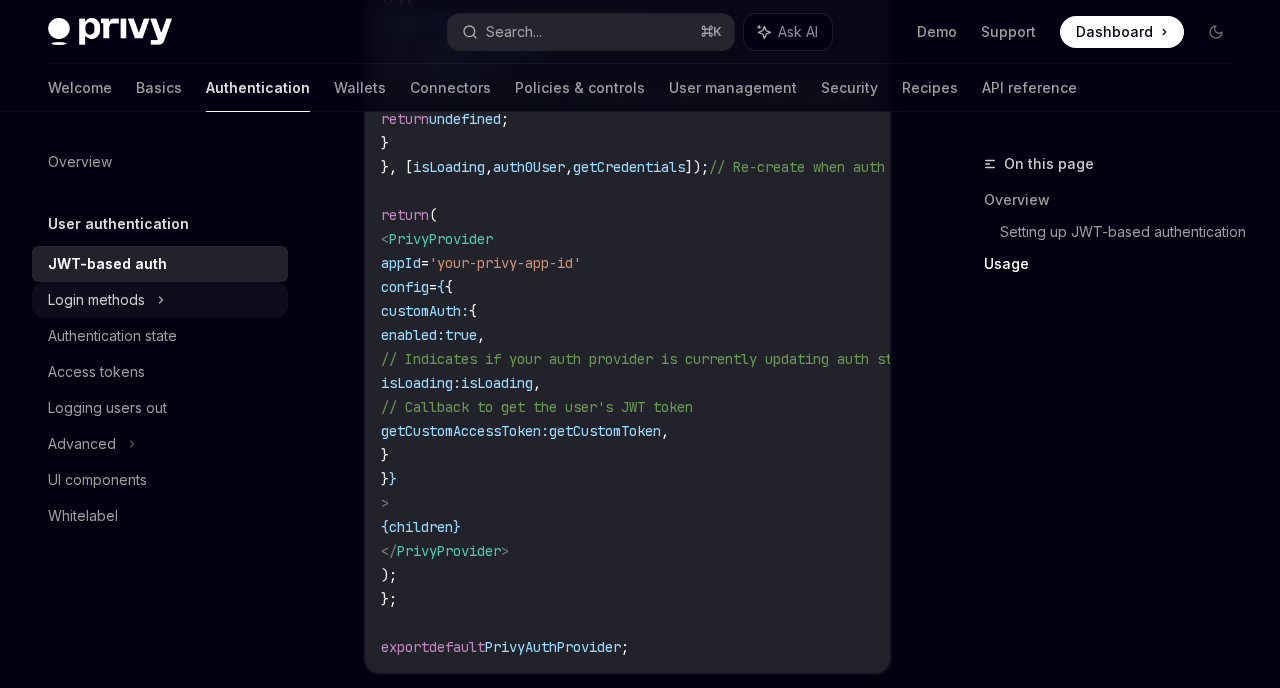 click 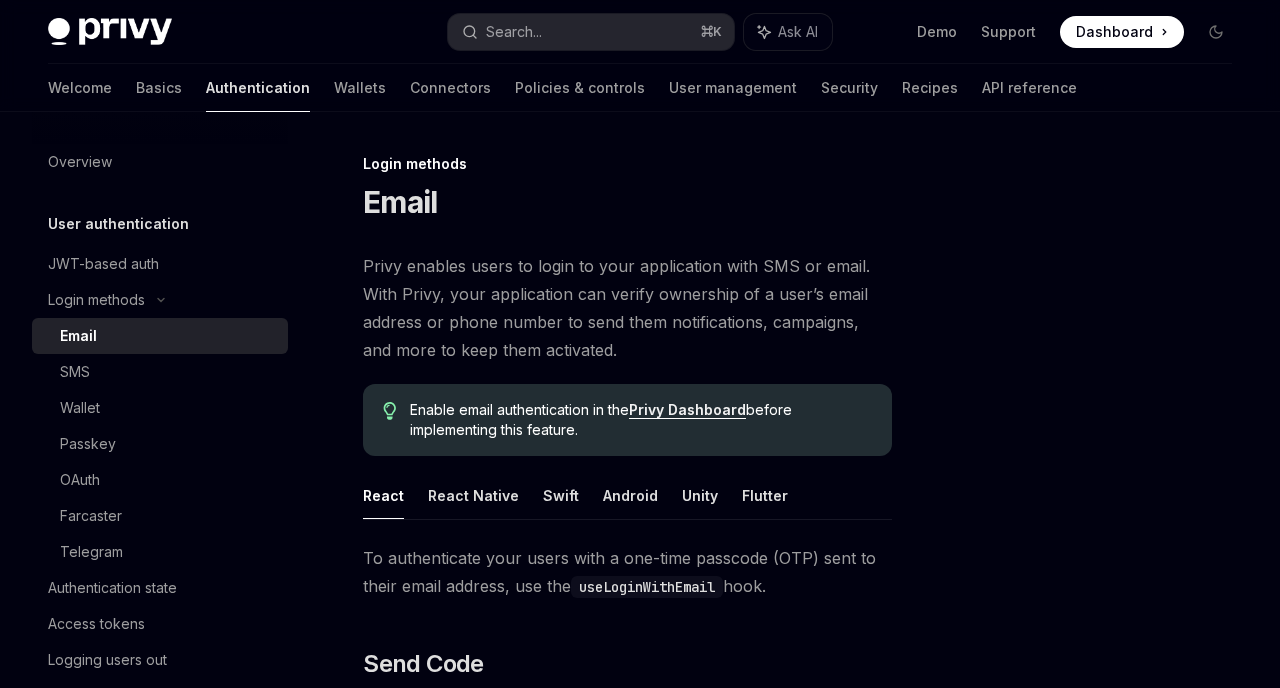 scroll, scrollTop: 259, scrollLeft: 0, axis: vertical 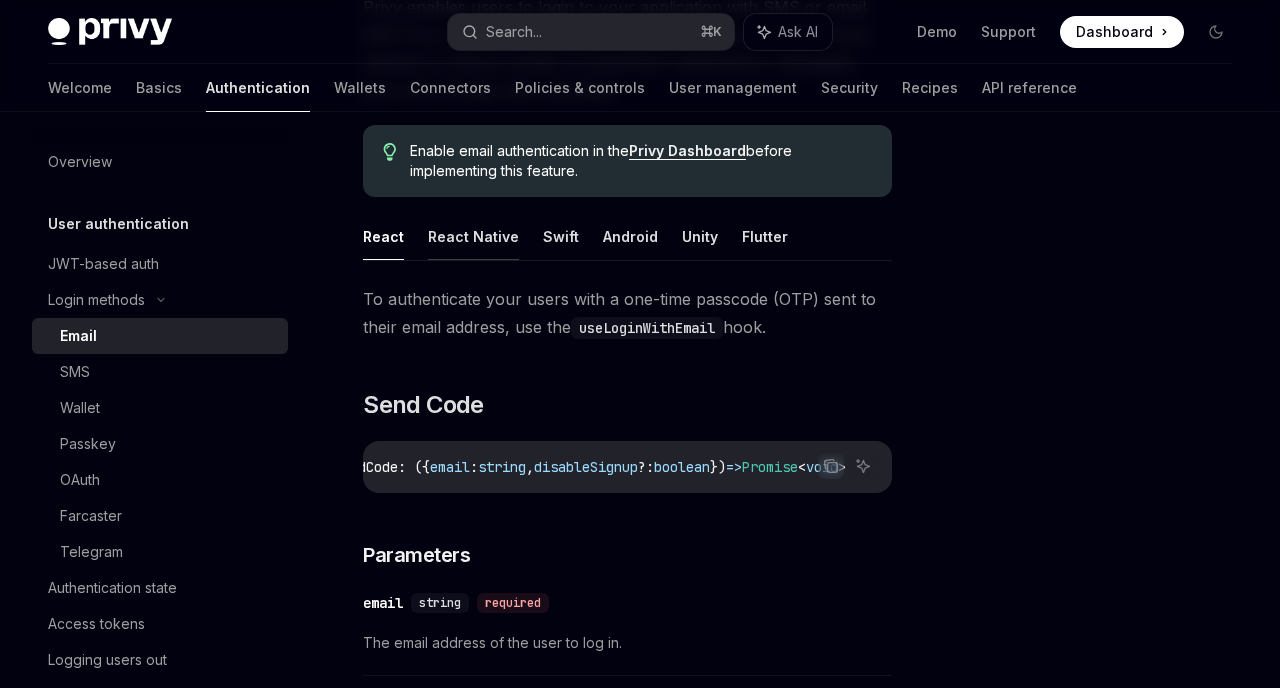 click on "React Native" at bounding box center [473, 236] 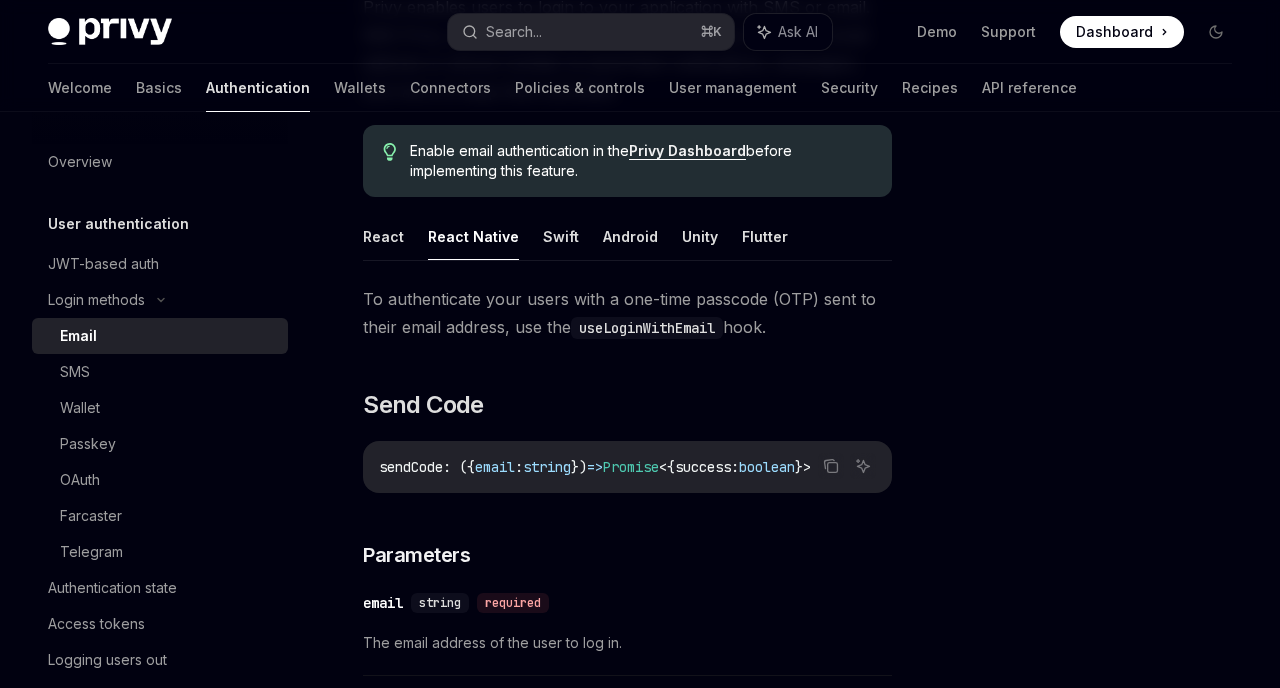 scroll, scrollTop: 0, scrollLeft: 0, axis: both 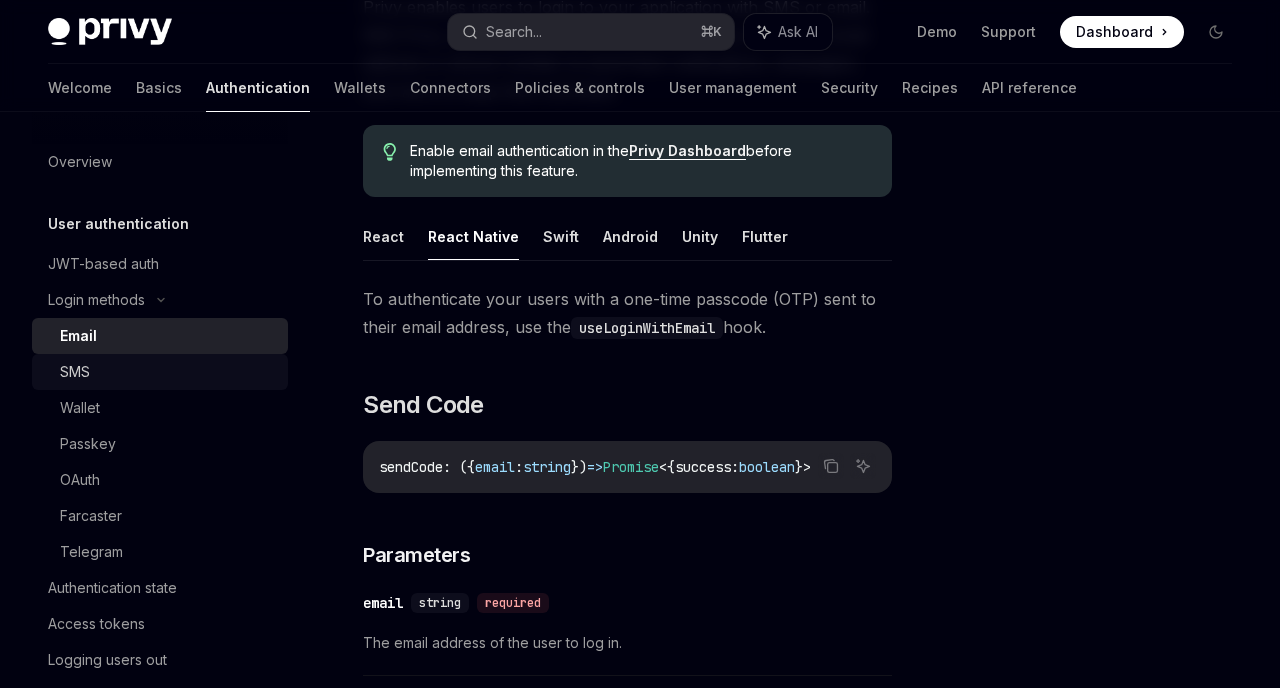 click on "SMS" at bounding box center (168, 372) 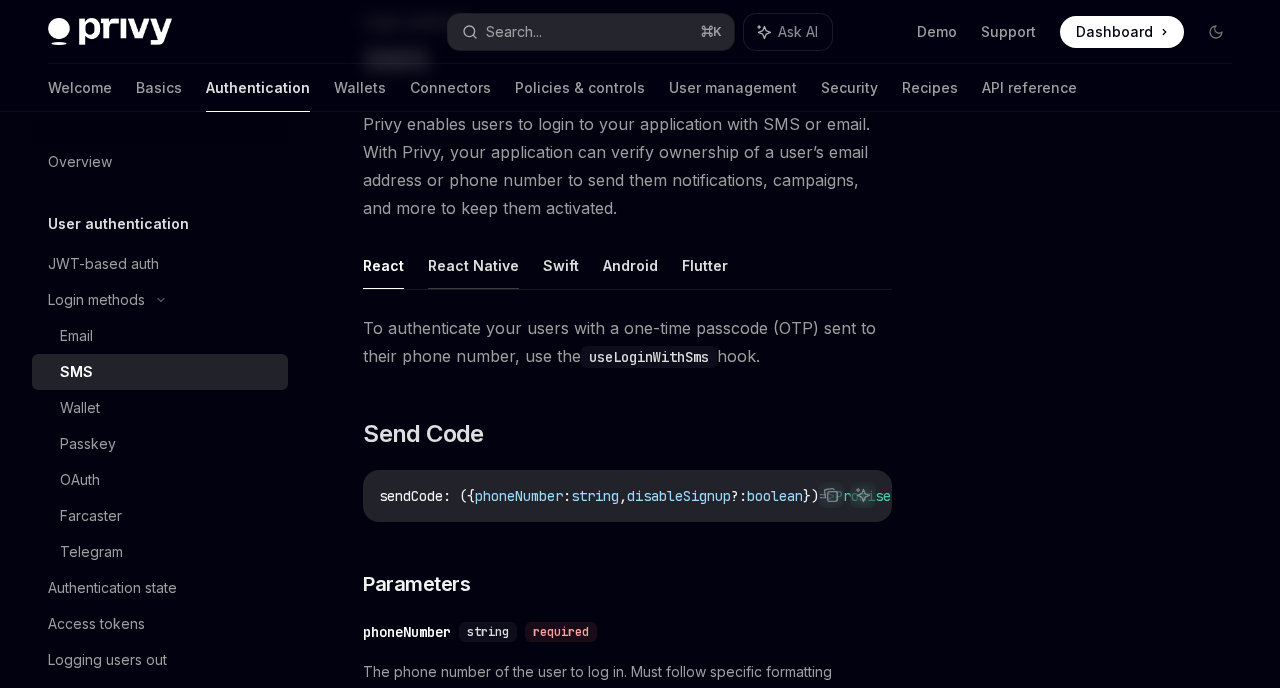 scroll, scrollTop: 142, scrollLeft: 0, axis: vertical 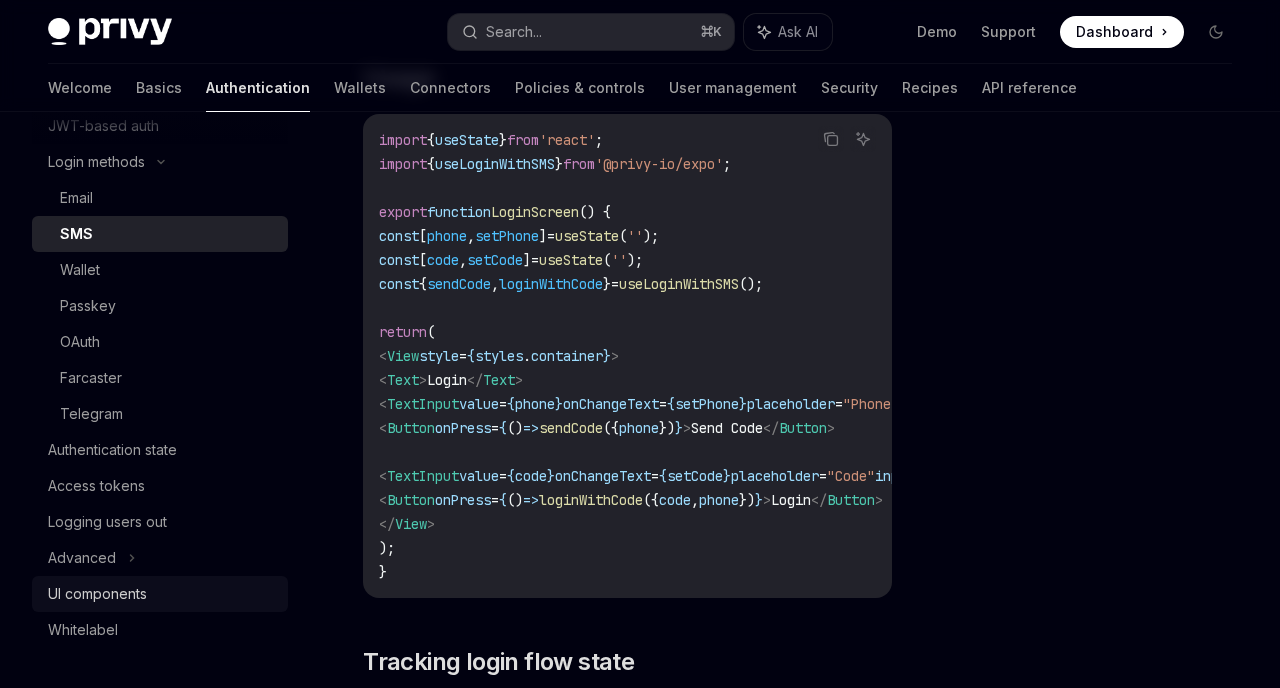 click on "UI components" at bounding box center (97, 594) 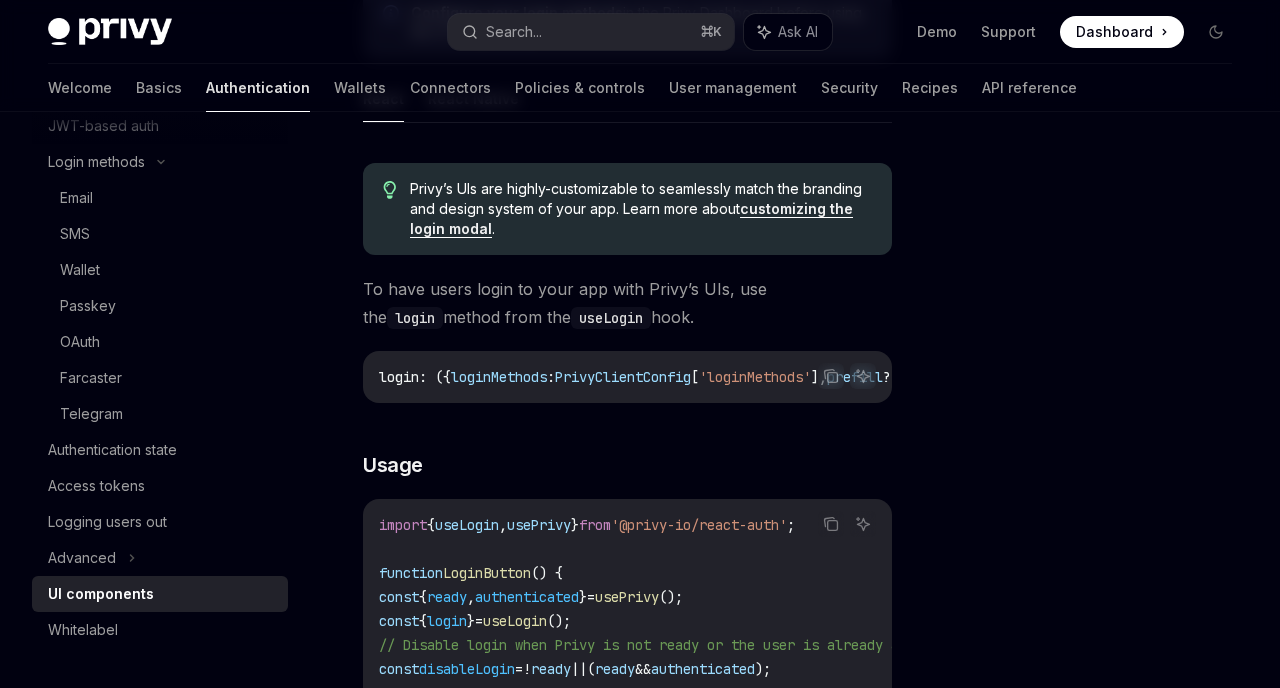 scroll, scrollTop: 1017, scrollLeft: 0, axis: vertical 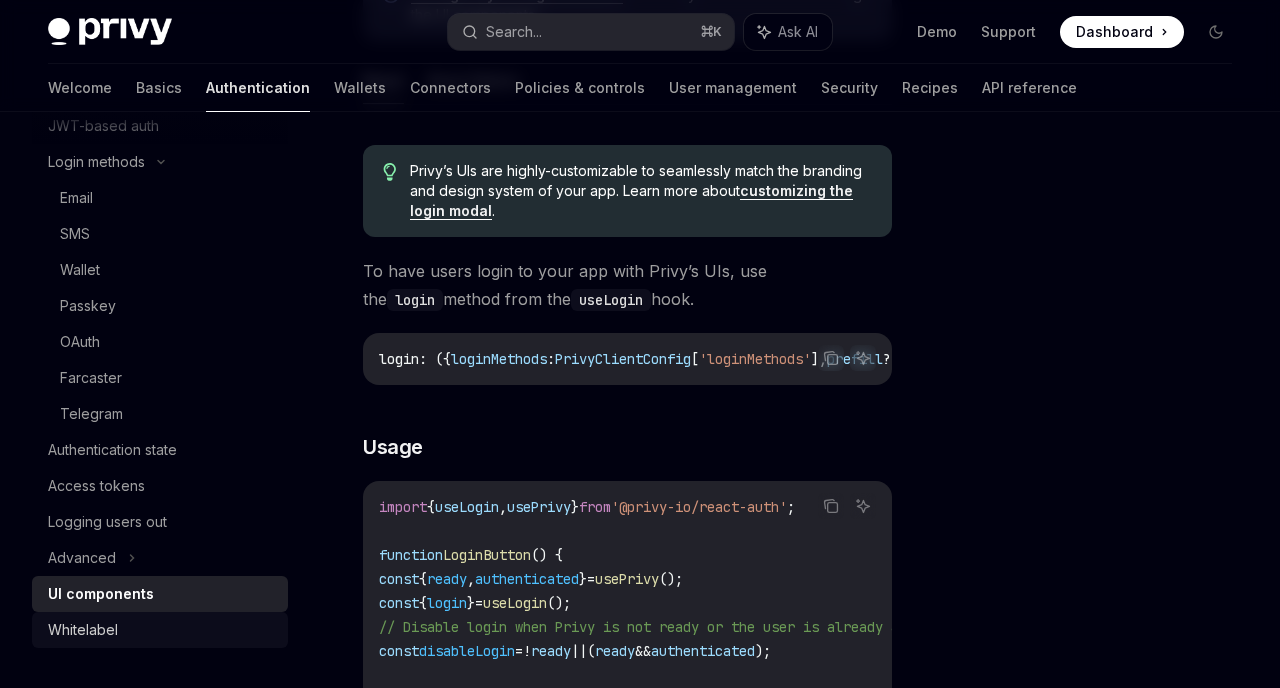 click on "Whitelabel" at bounding box center (162, 630) 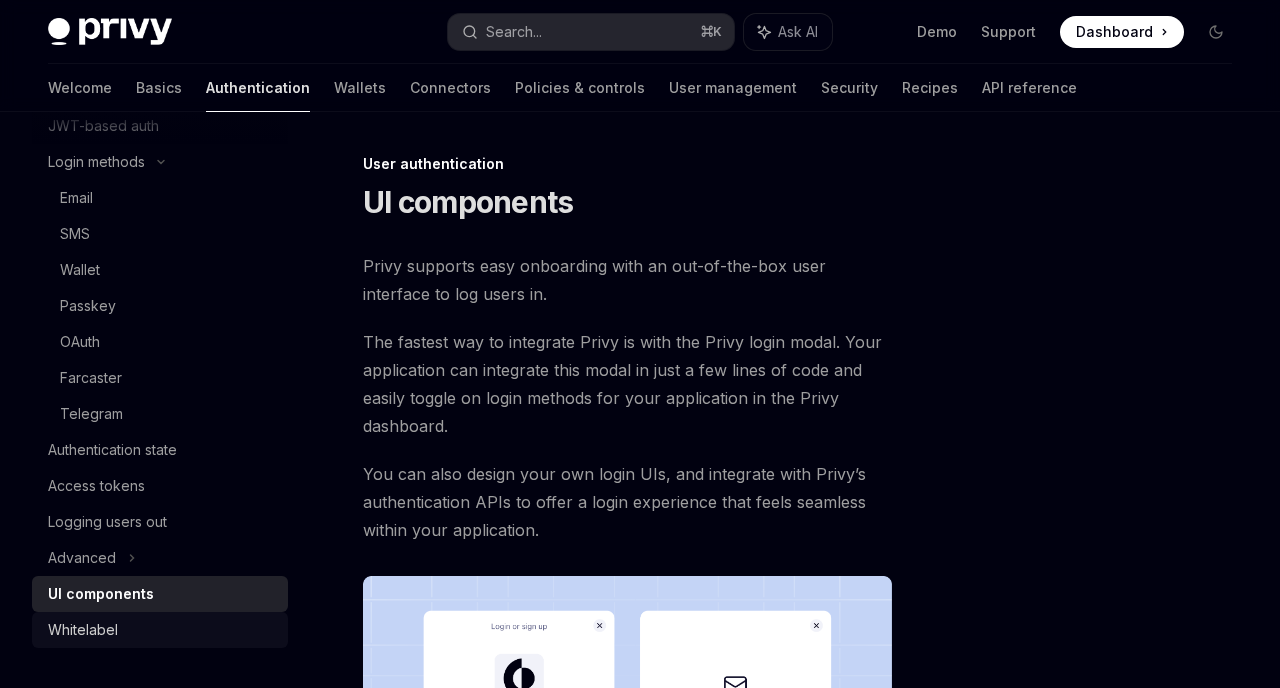 type on "*" 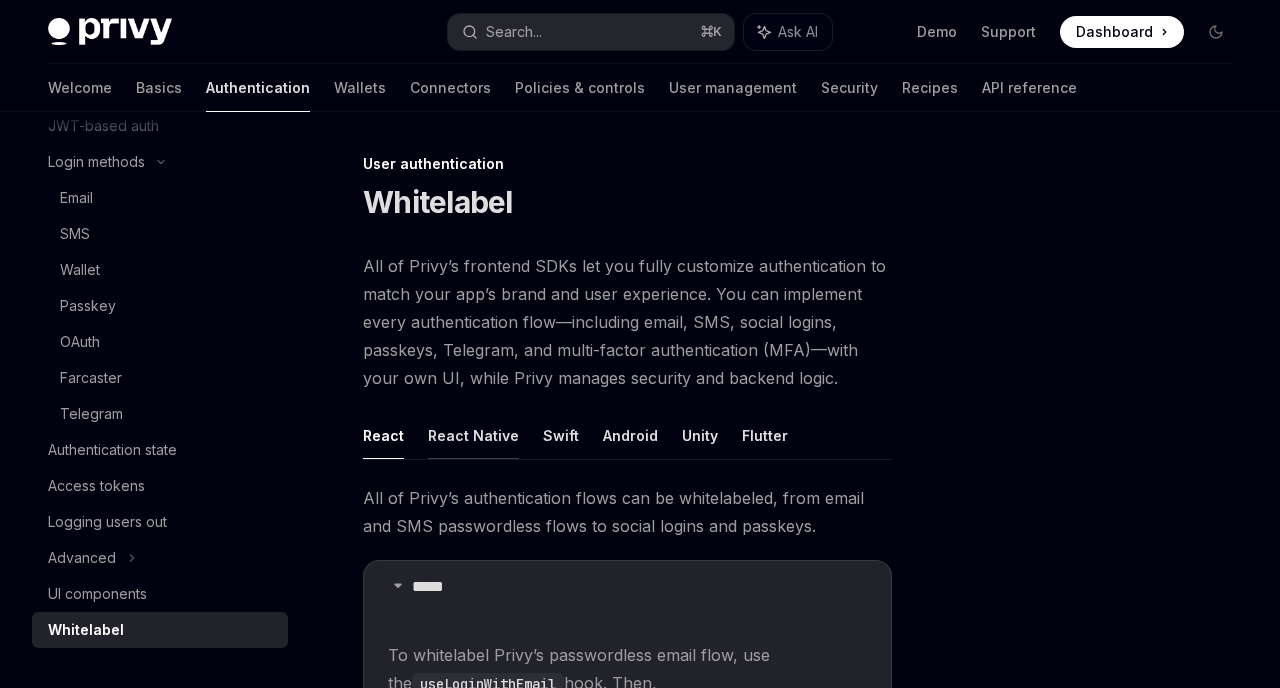 click on "React Native" at bounding box center [473, 435] 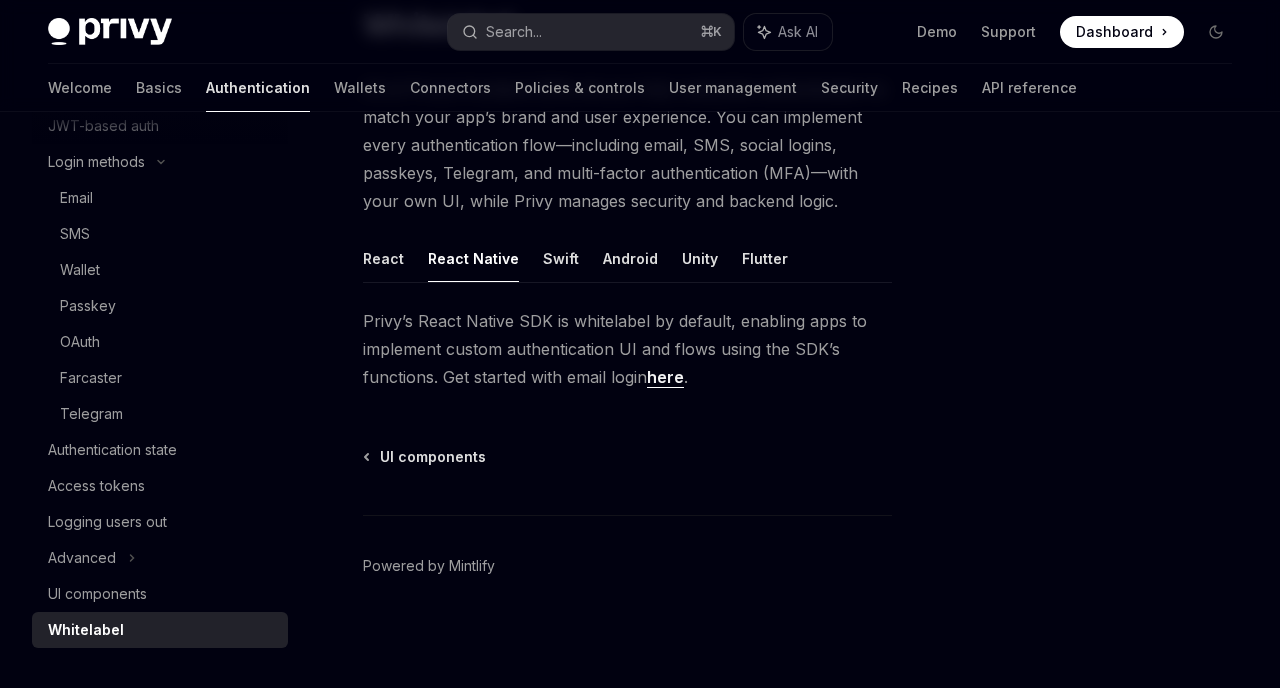 scroll, scrollTop: 174, scrollLeft: 0, axis: vertical 